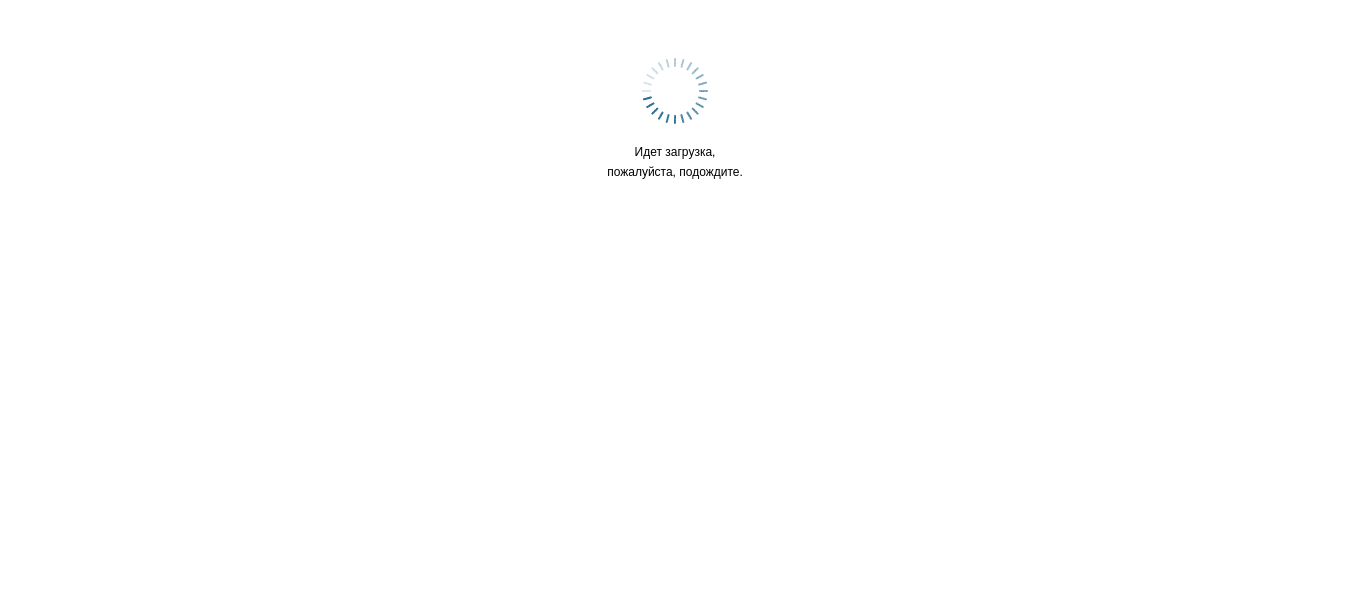 scroll, scrollTop: 0, scrollLeft: 0, axis: both 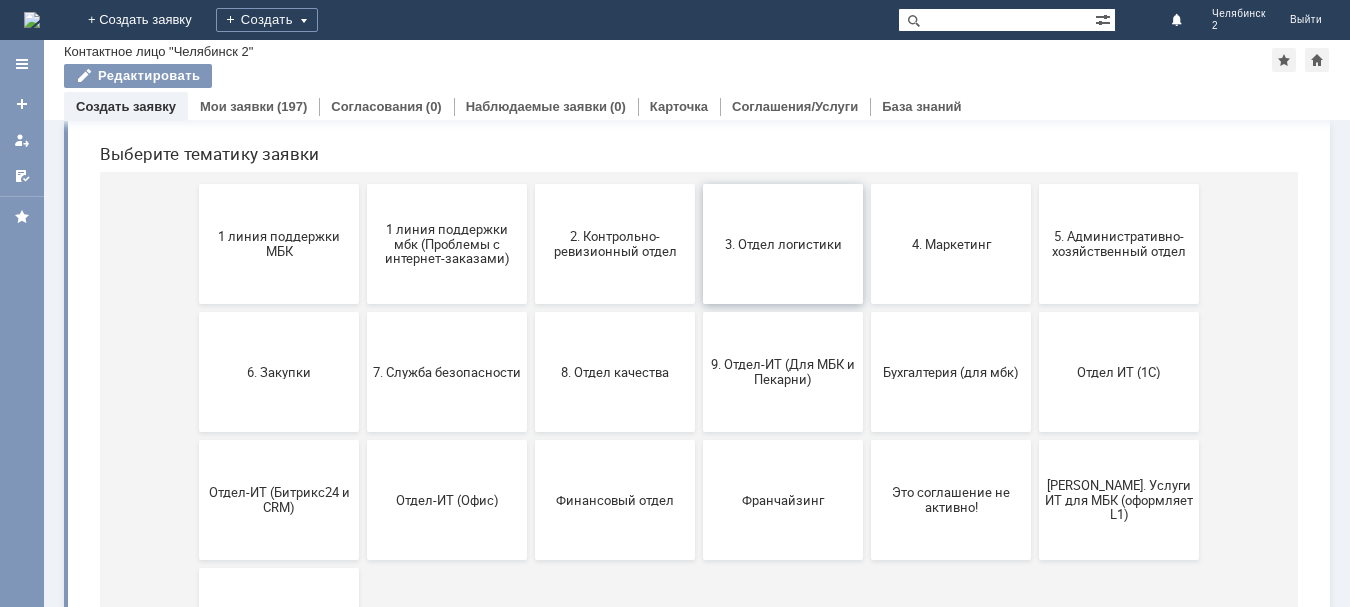 click on "3. Отдел логистики" at bounding box center (783, 244) 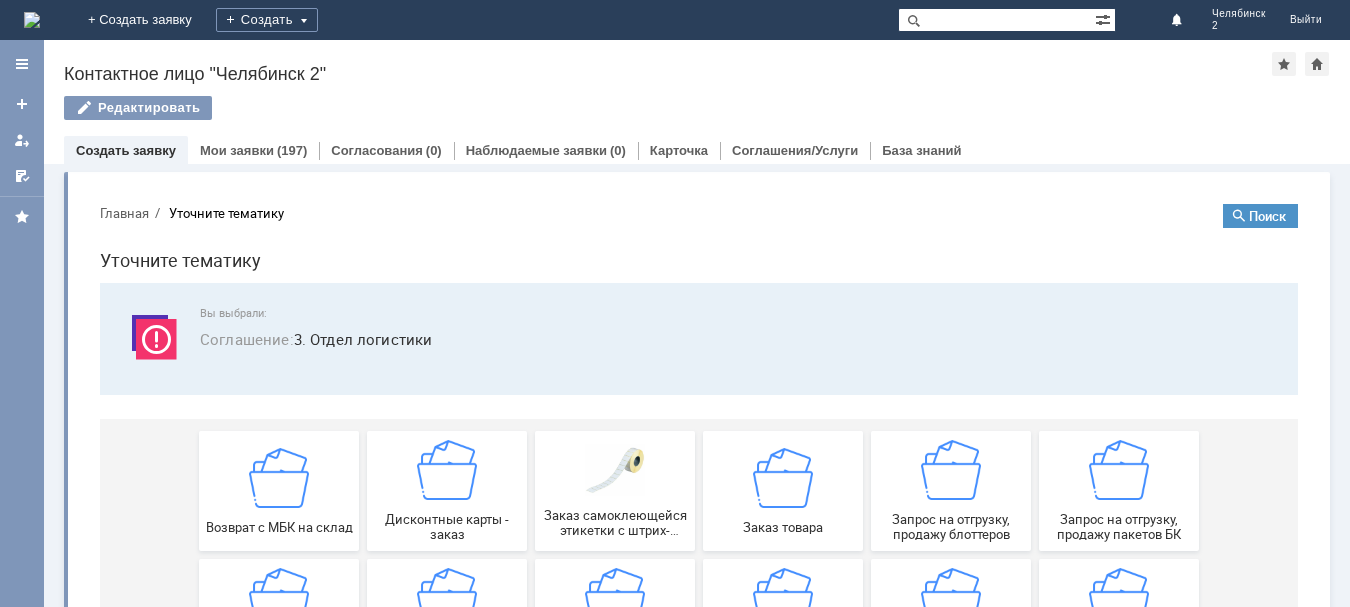 click on "Главная Уточните тематику  Поиск Уточните тематику Вы выбрали: Соглашение :  3. Отдел логистики Возврат с МБК на склад Дисконтные карты - заказ Заказ самоклеющейся этикетки с штрих-кодом (липки) Заказ товара Запрос на отгрузку, продажу блоттеров Запрос на отгрузку, продажу пакетов БК Запрос на отгрузку, продажу подарочных пакетов Запрос на отгрузку, продажу фасовочных пакетов Запрос недостающих документов на отгружаемый товар Запрос повторной выгрузки документов, поступления на магазины франчайзи Отгрузка подарочных сертификатов Прочее" at bounding box center (699, 511) 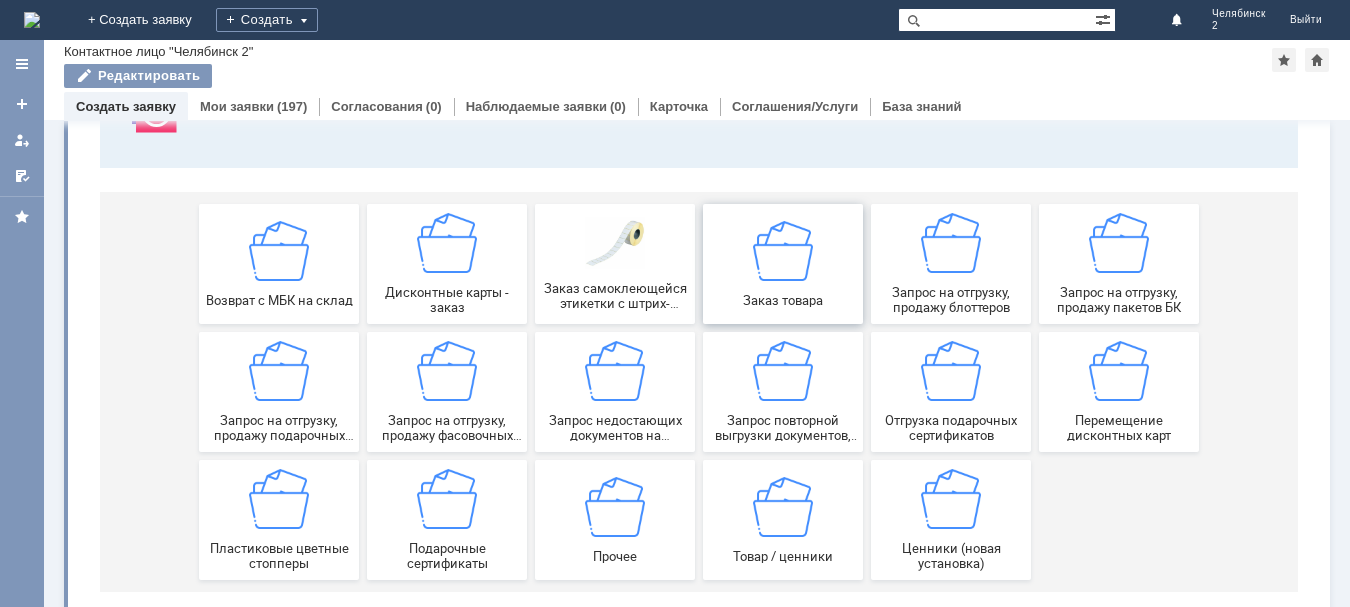 scroll, scrollTop: 200, scrollLeft: 0, axis: vertical 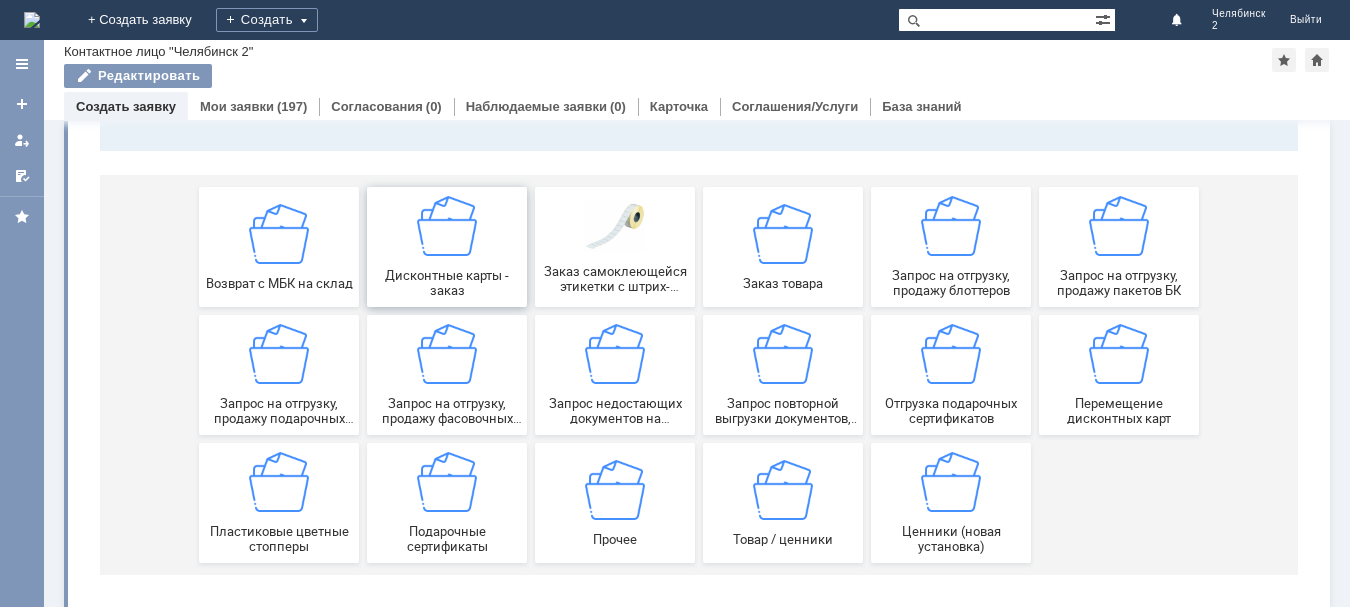 click at bounding box center [447, 226] 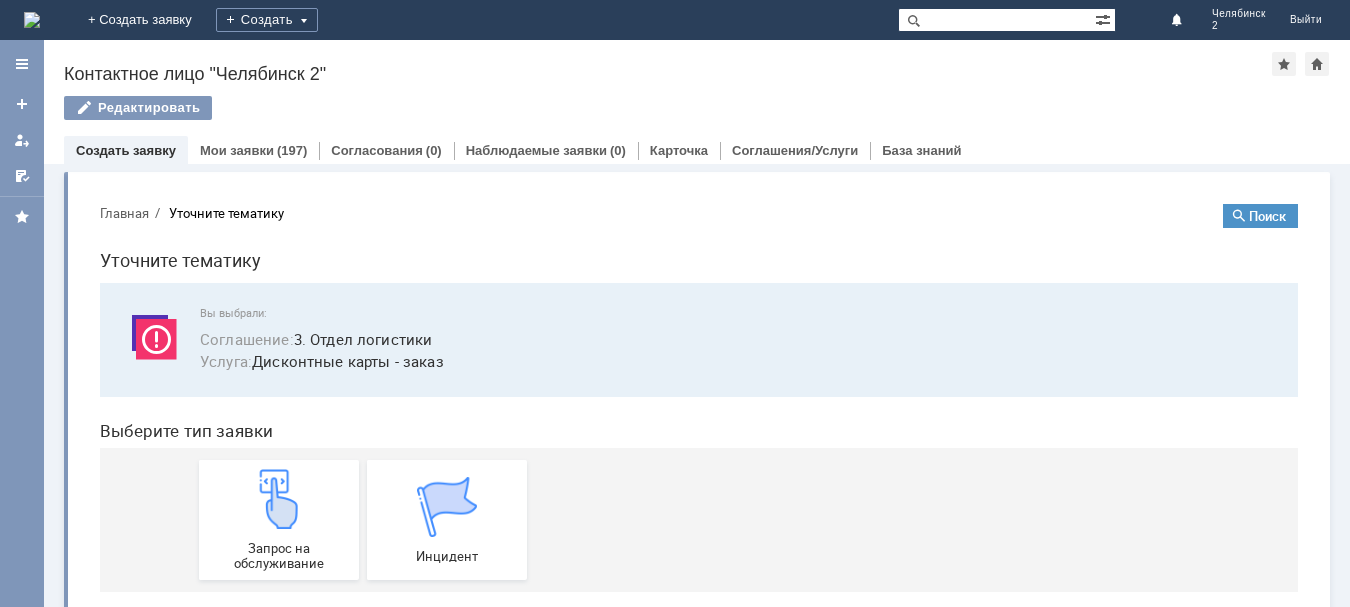 scroll, scrollTop: 28, scrollLeft: 0, axis: vertical 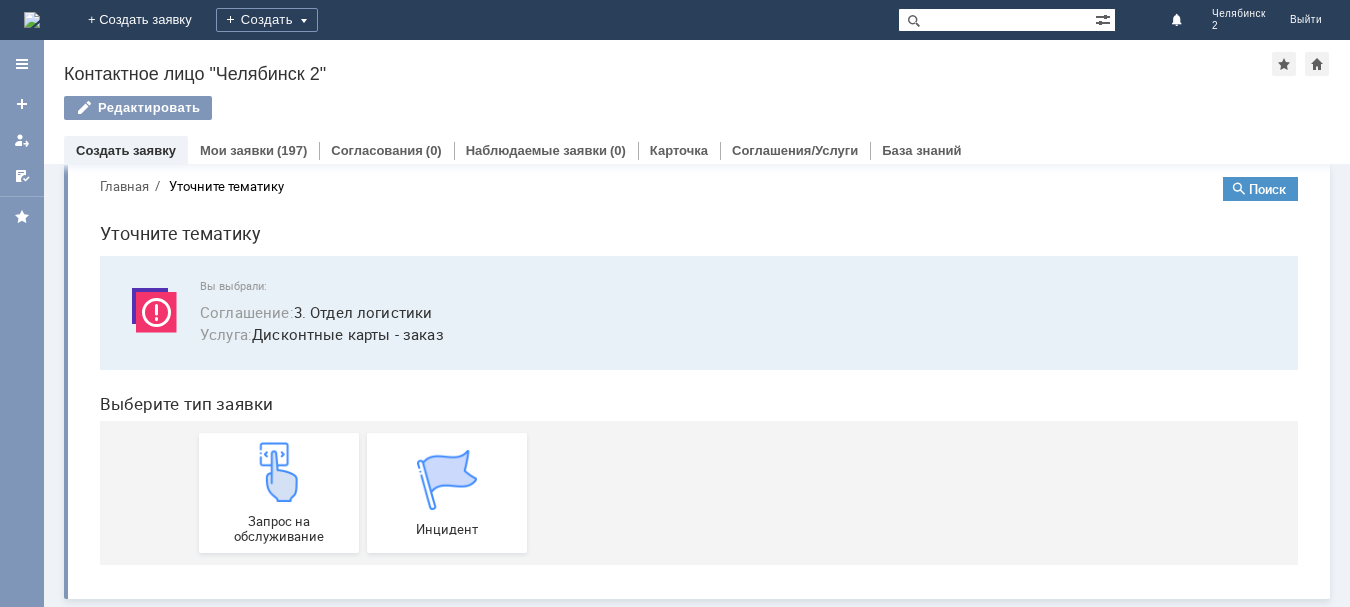 click on "Создать заявку" at bounding box center [126, 150] 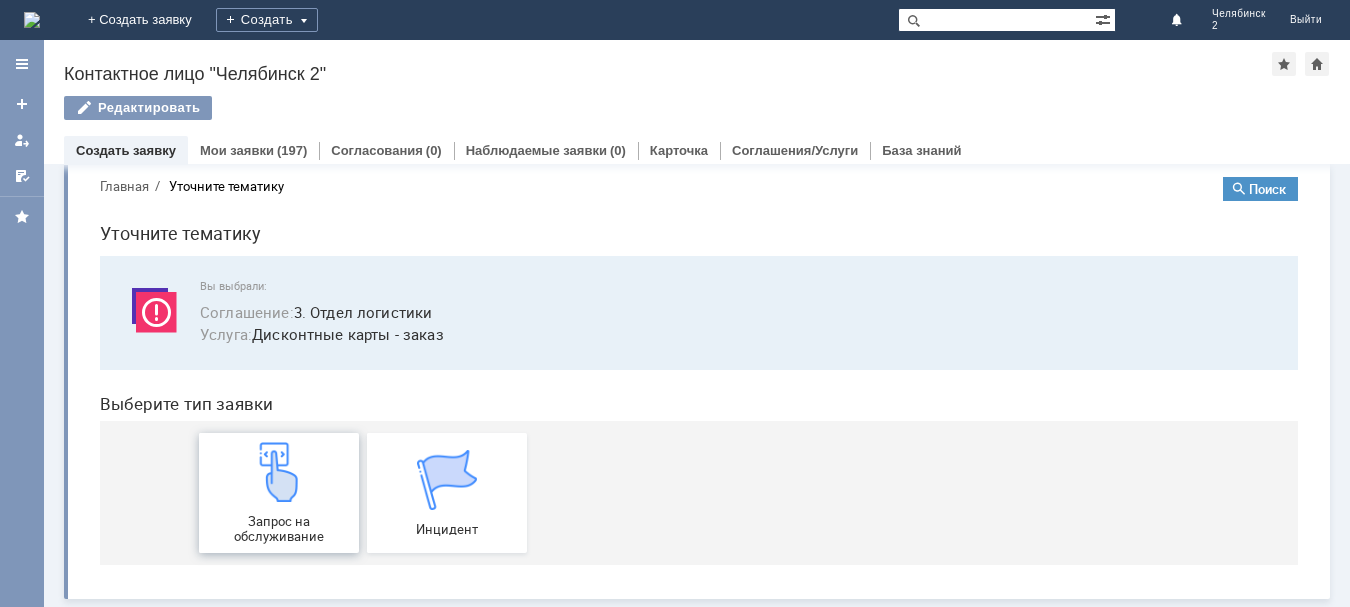 click on "Запрос на обслуживание" at bounding box center (279, 529) 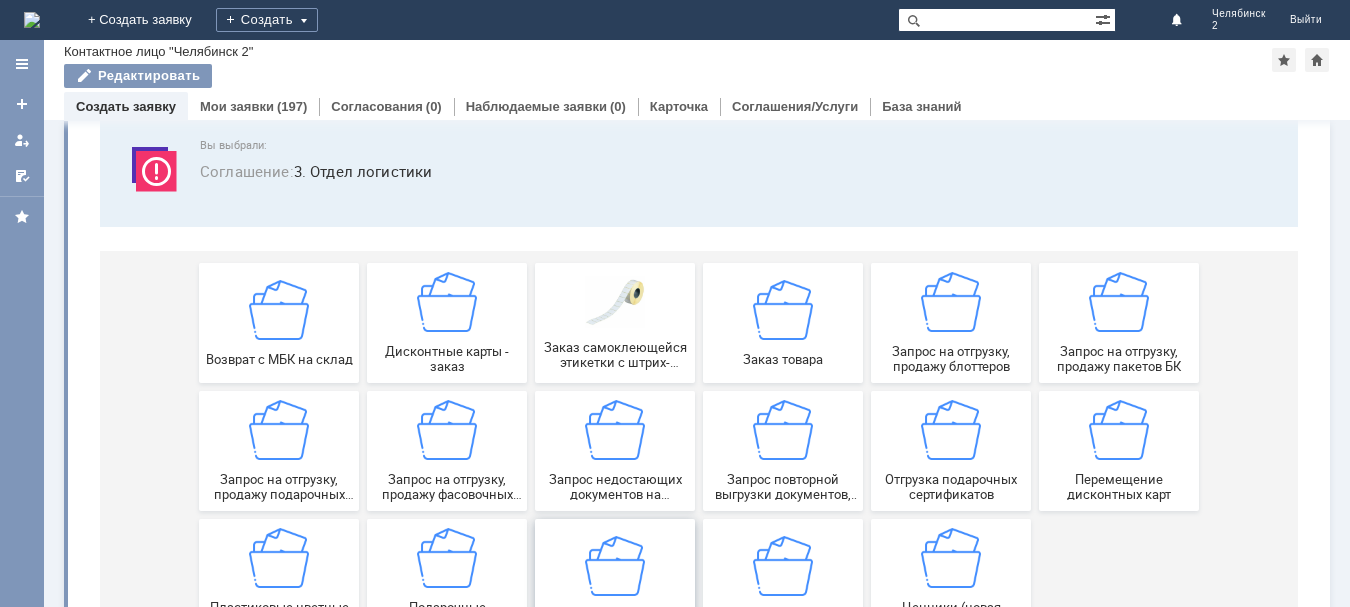 scroll, scrollTop: 211, scrollLeft: 0, axis: vertical 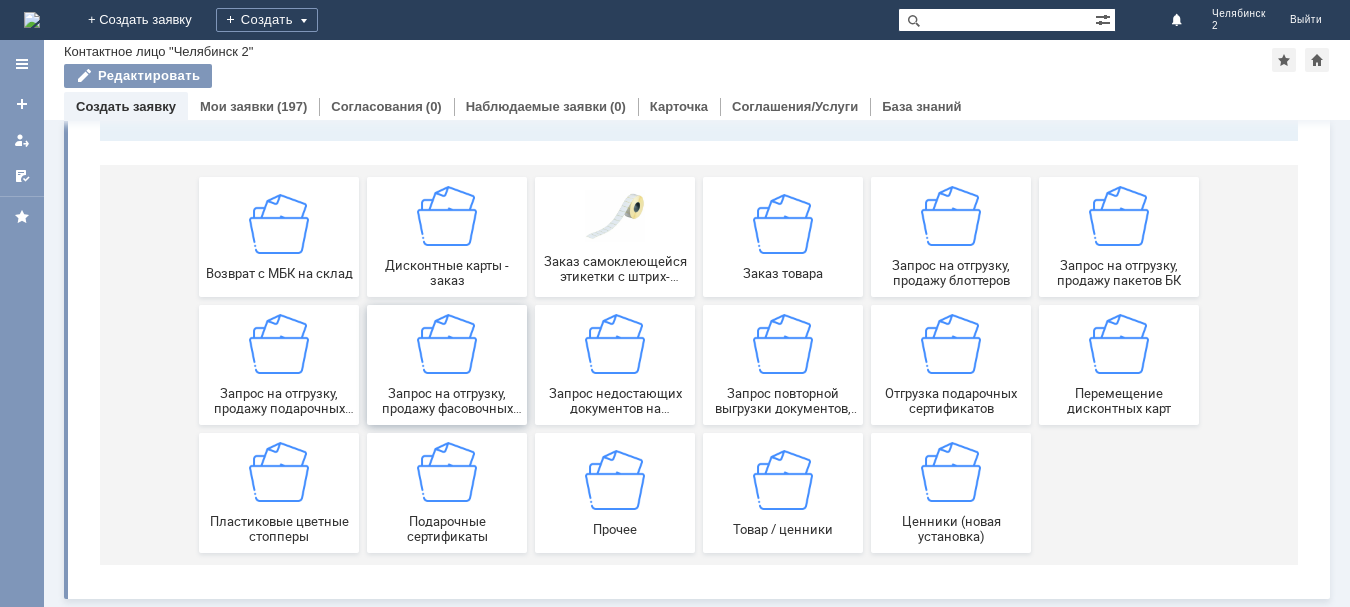 click at bounding box center (447, 344) 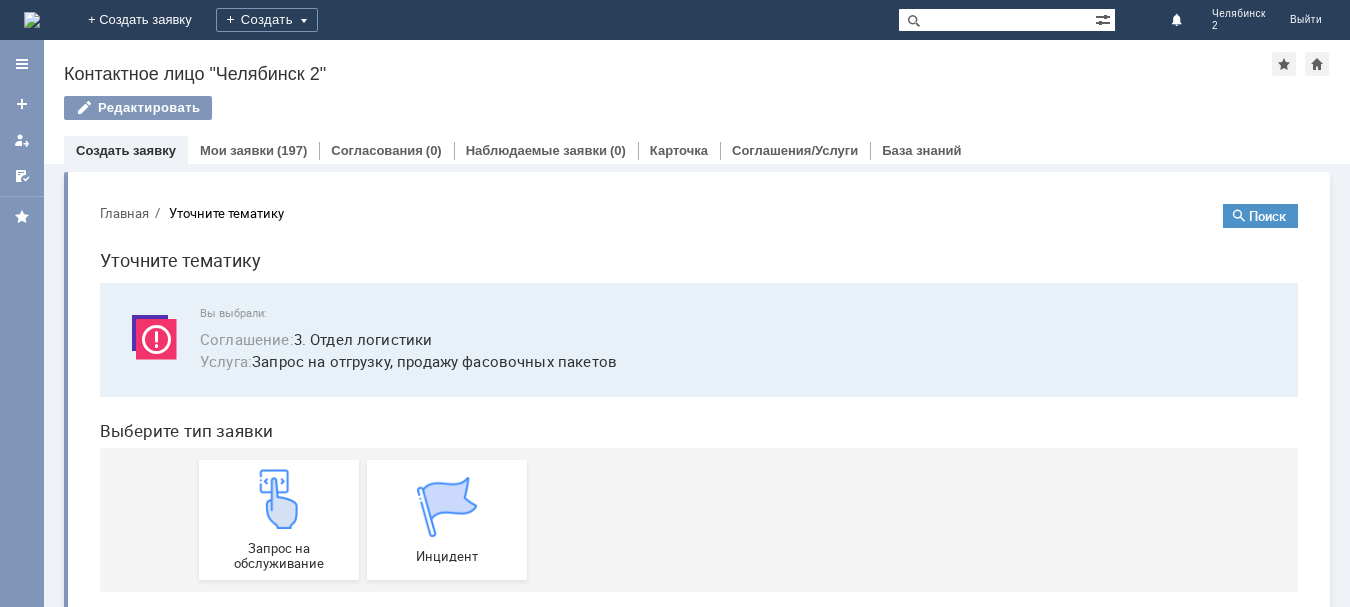 scroll, scrollTop: 28, scrollLeft: 0, axis: vertical 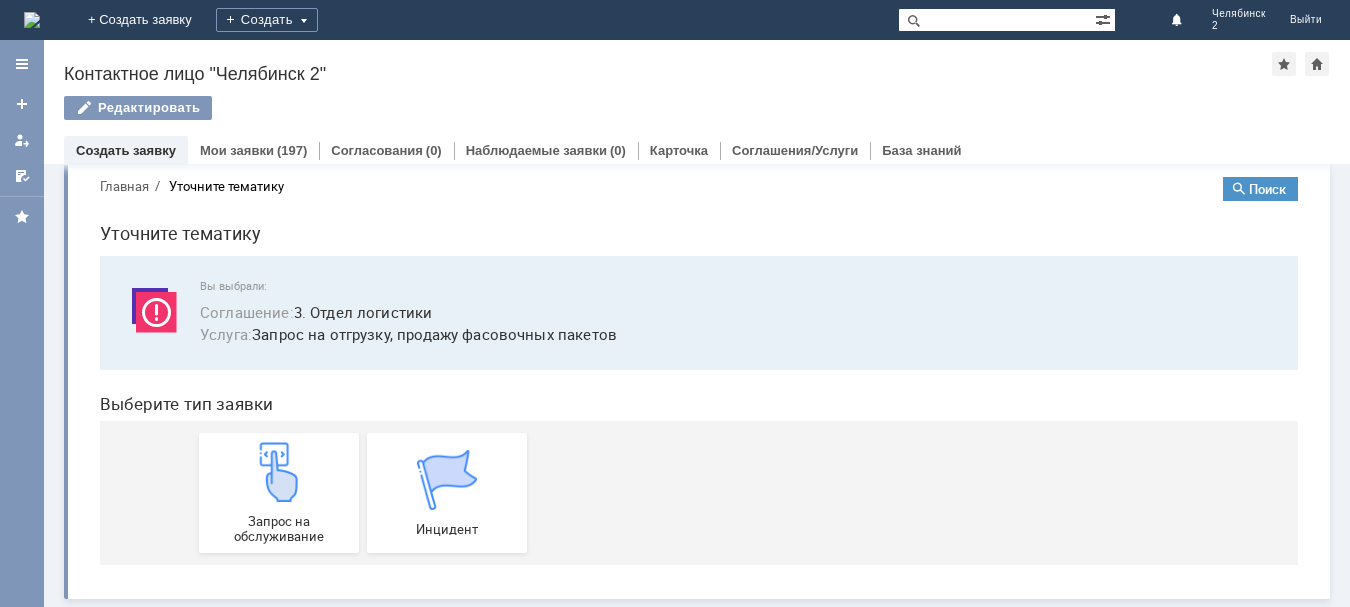 click on "Создать заявку" at bounding box center [126, 150] 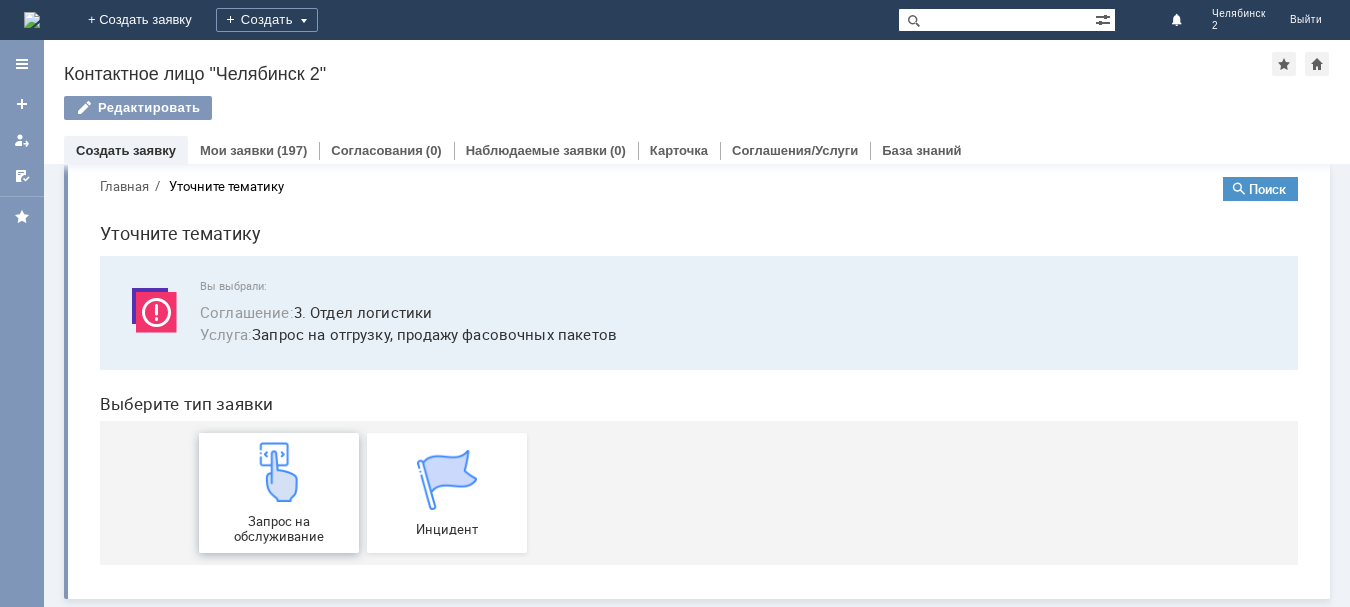 click on "Запрос на обслуживание" at bounding box center (279, 493) 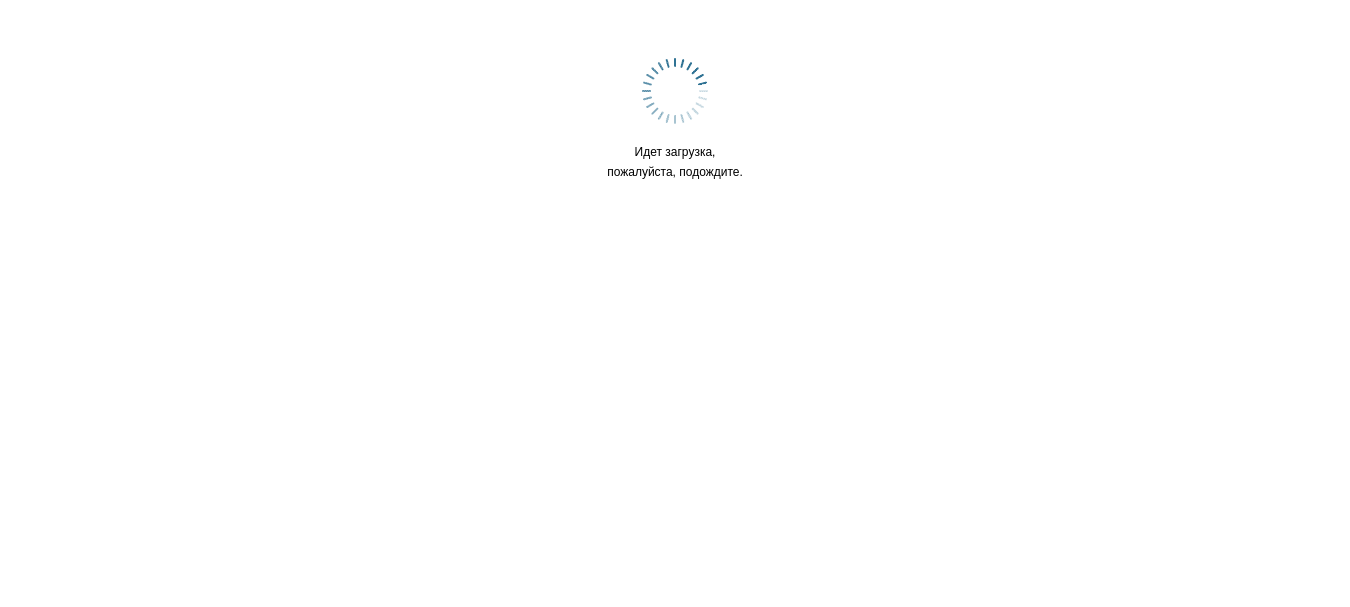 scroll, scrollTop: 0, scrollLeft: 0, axis: both 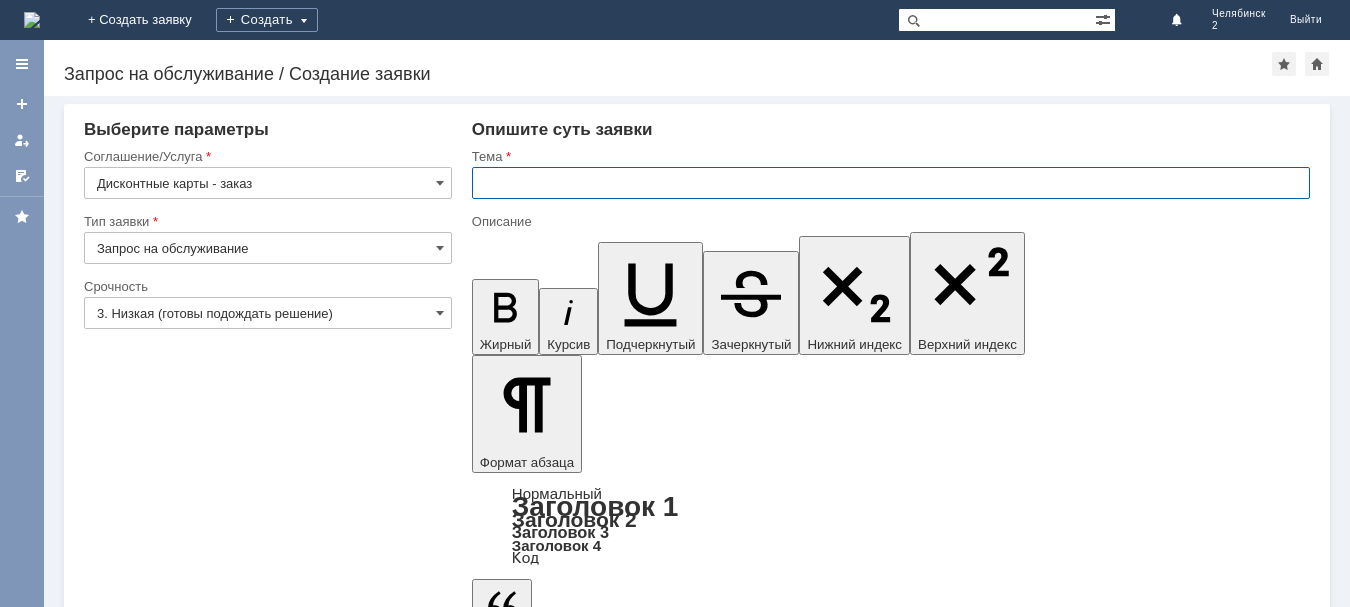 click at bounding box center (891, 183) 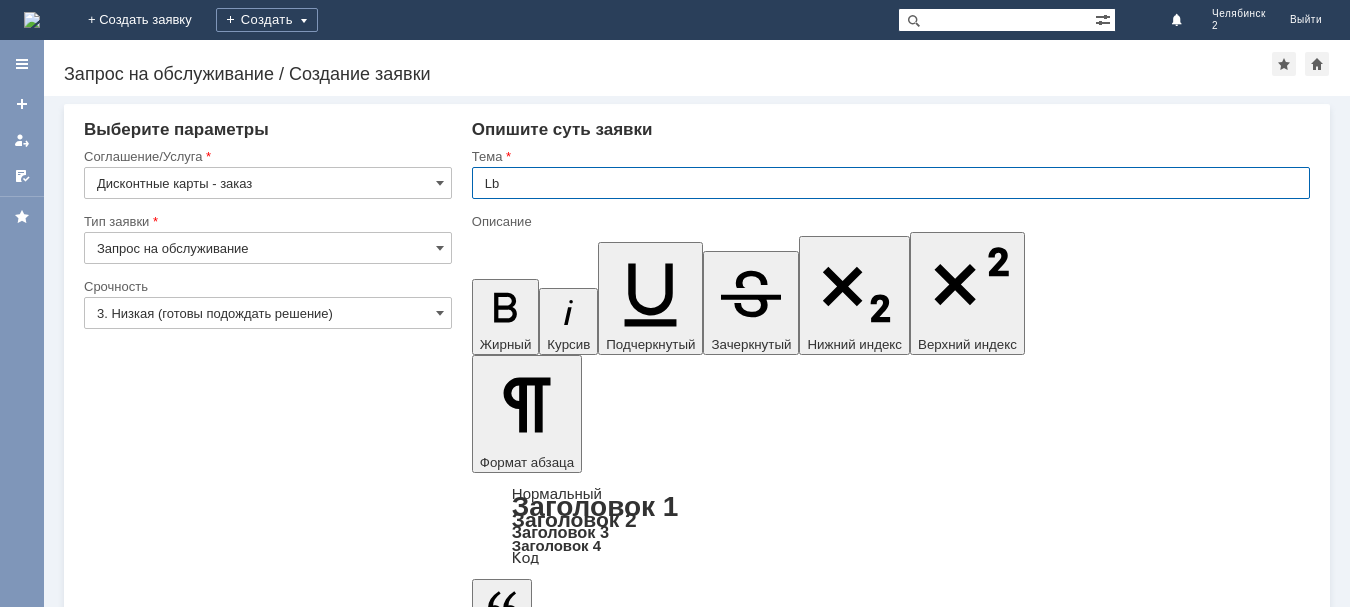 type on "L" 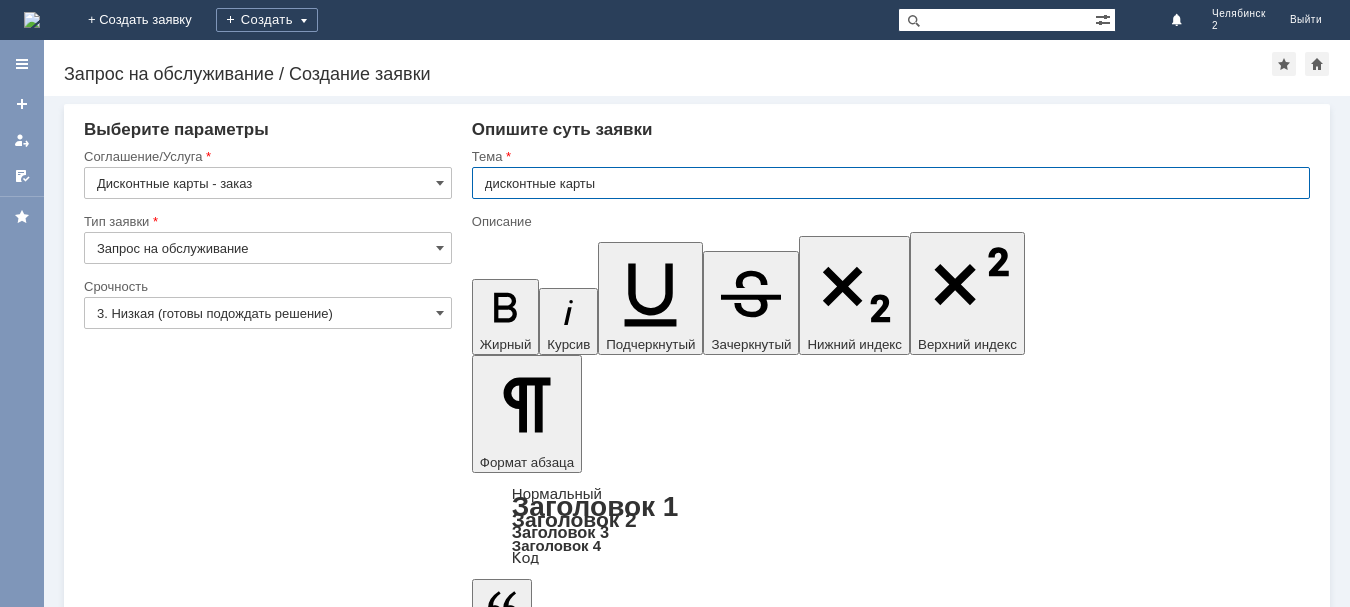 type on "дисконтные карты" 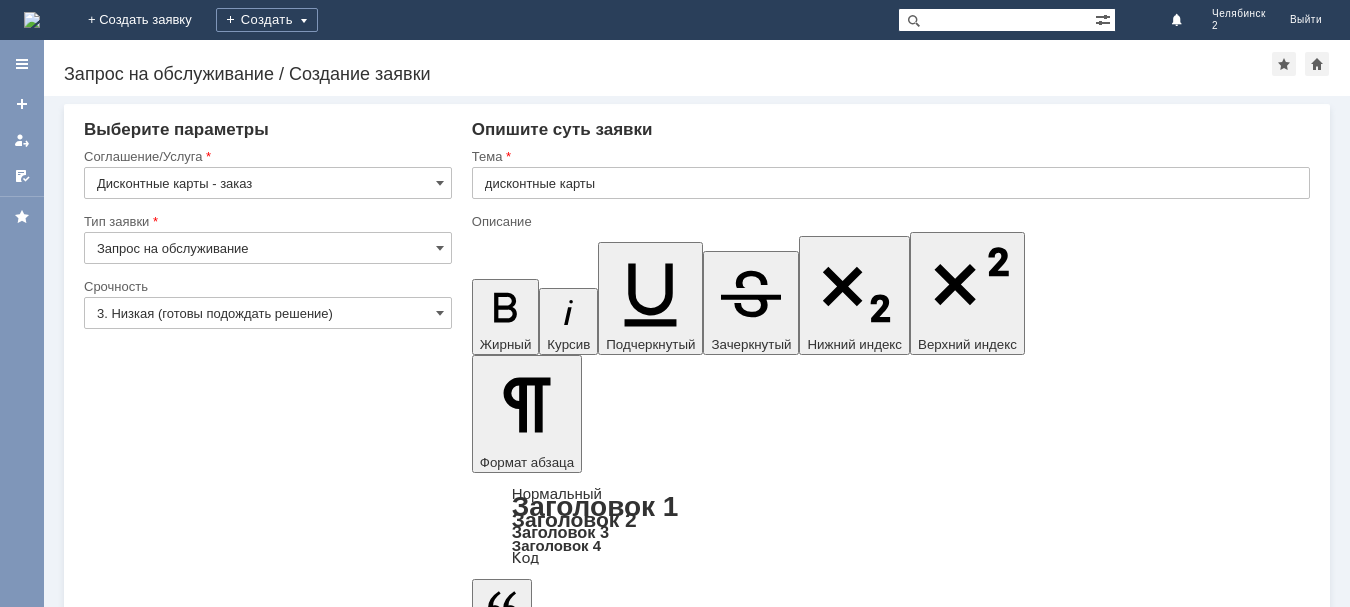 type 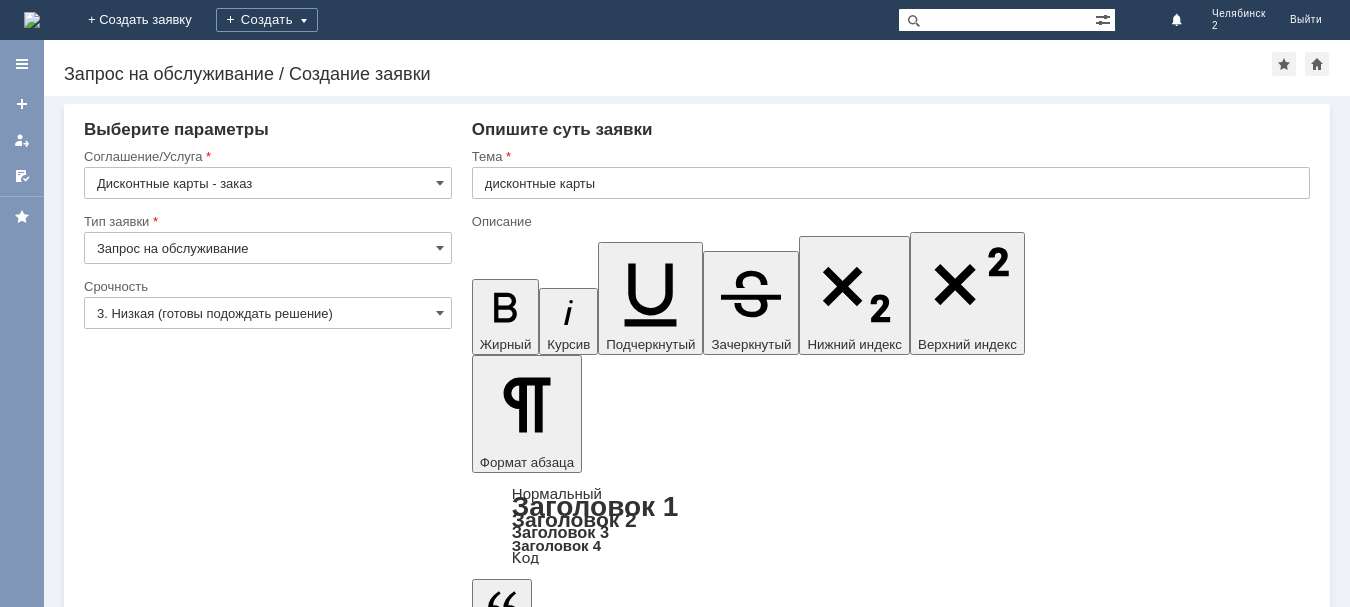 click on "нужны дисконтные карты в количестве" at bounding box center [634, 5422] 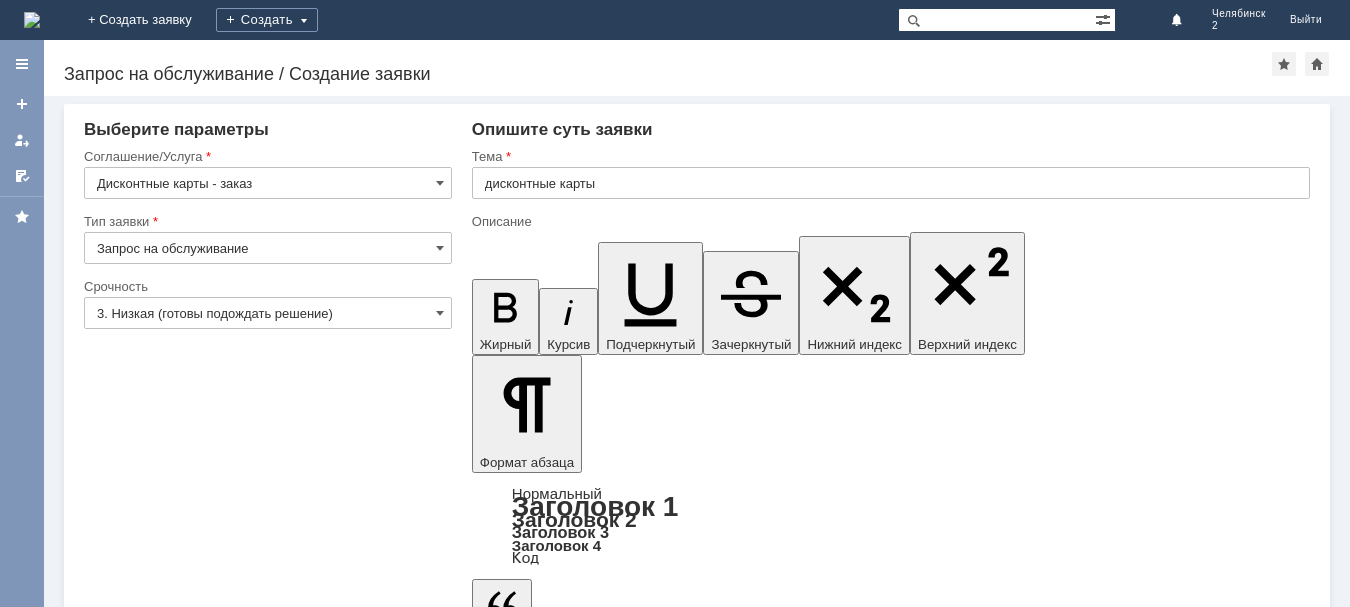 click on "нужны дисконтные карты в колличестве" at bounding box center (634, 5422) 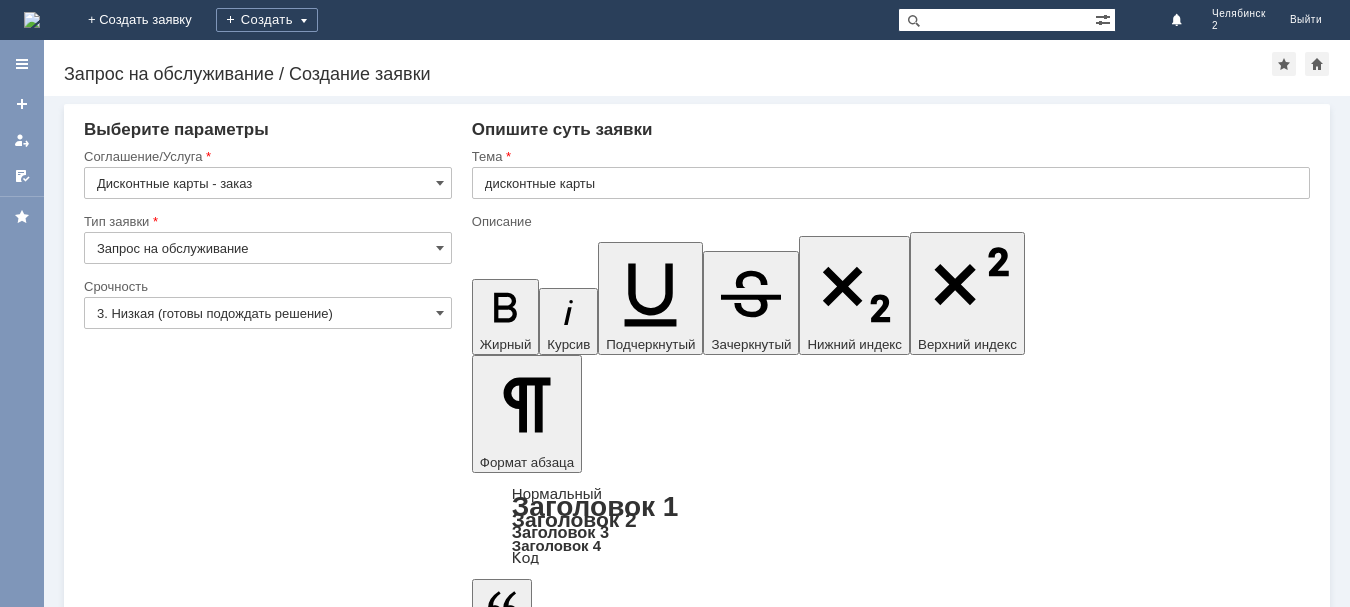 click on "Сохранить" at bounding box center [144, 5644] 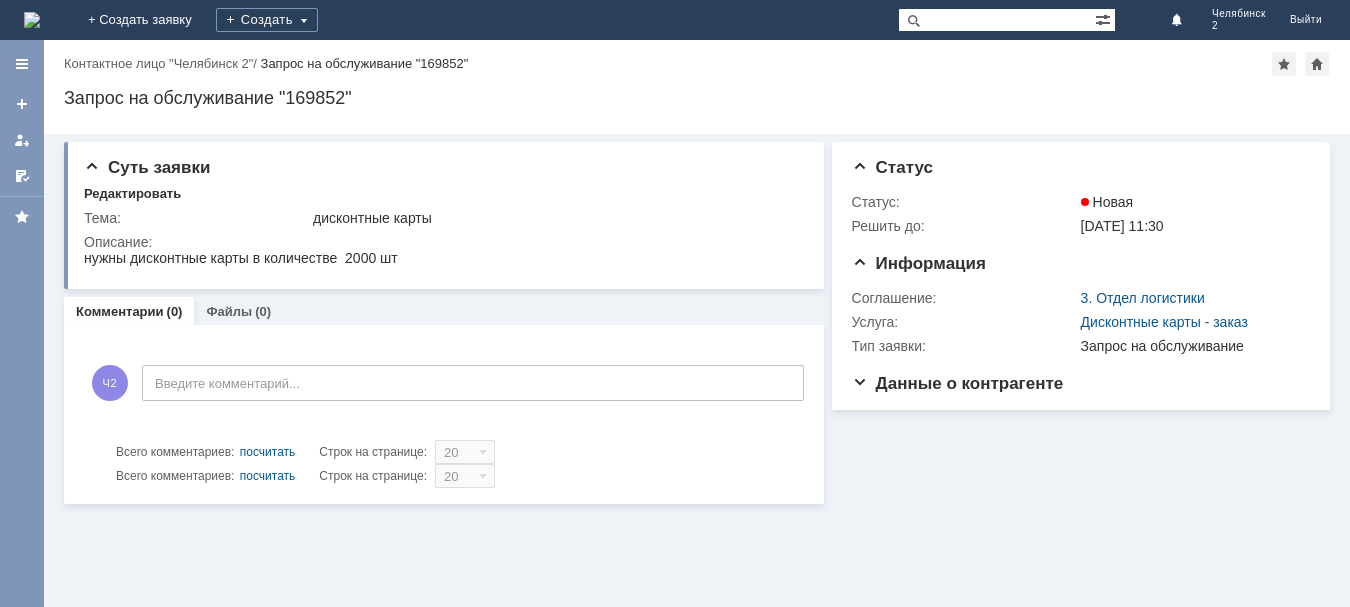 scroll, scrollTop: 0, scrollLeft: 0, axis: both 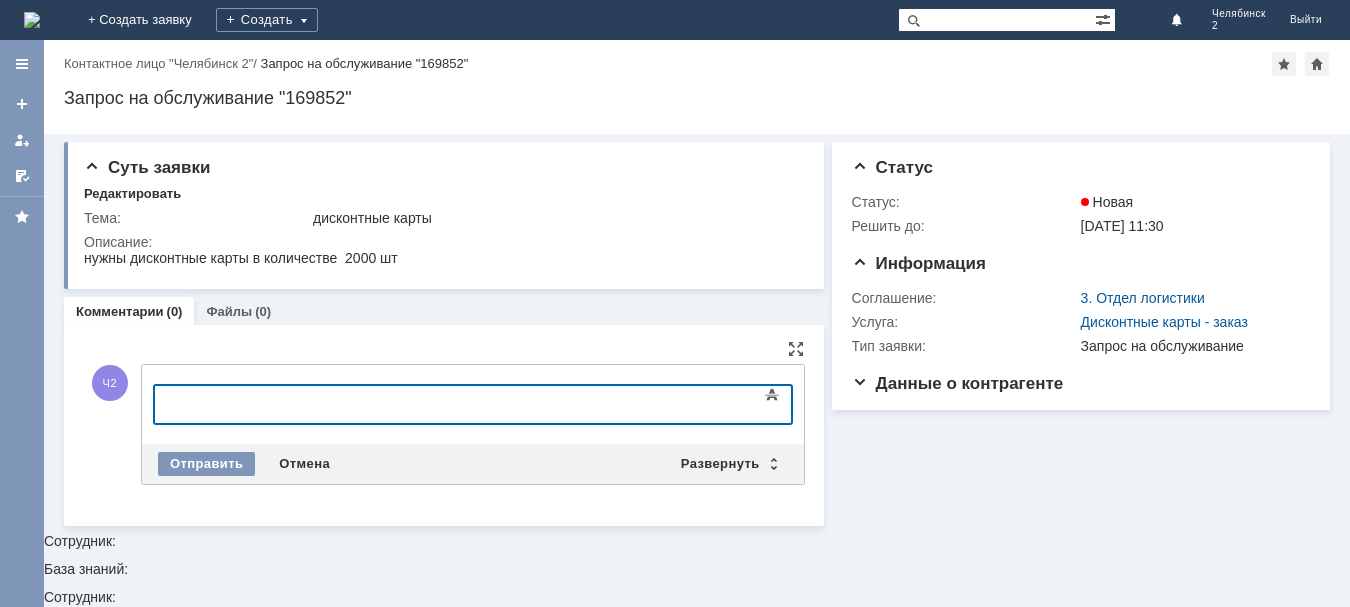 type 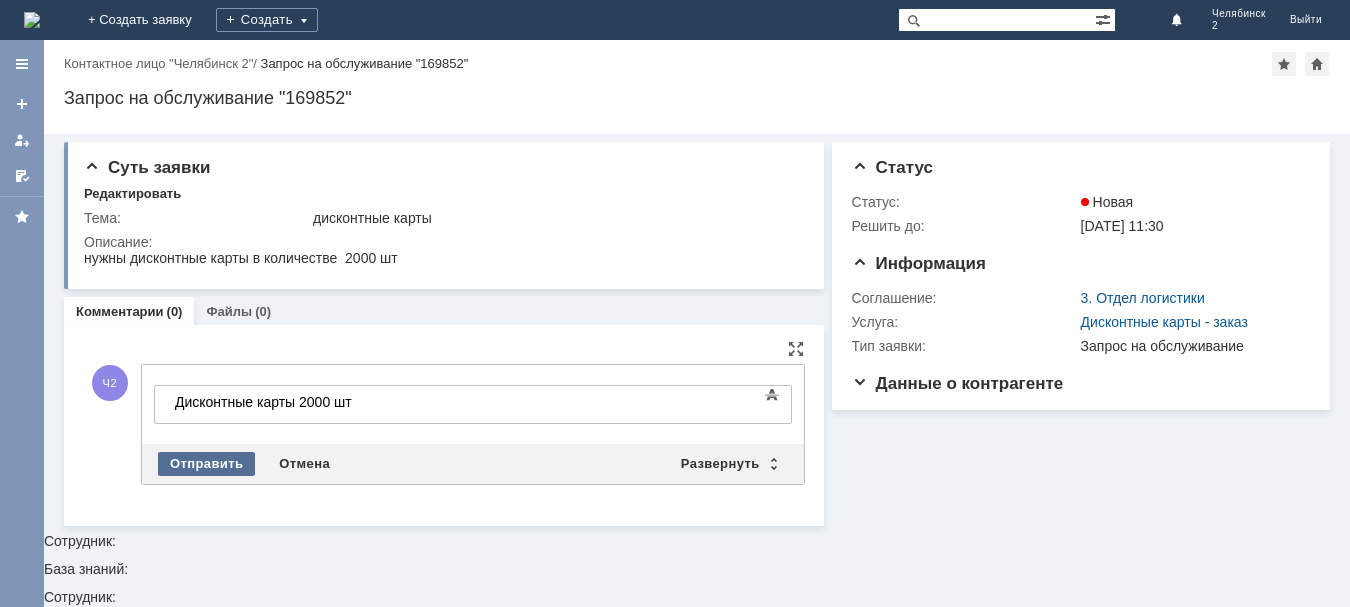 click on "Отправить" at bounding box center (206, 464) 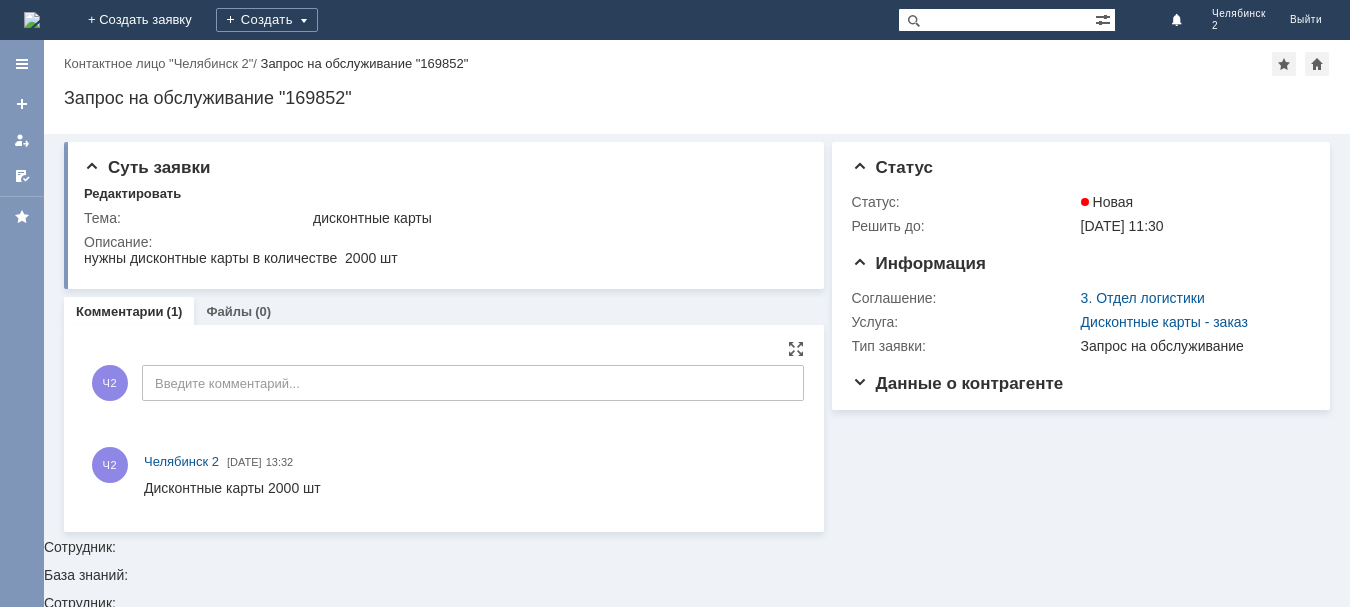 scroll, scrollTop: 0, scrollLeft: 0, axis: both 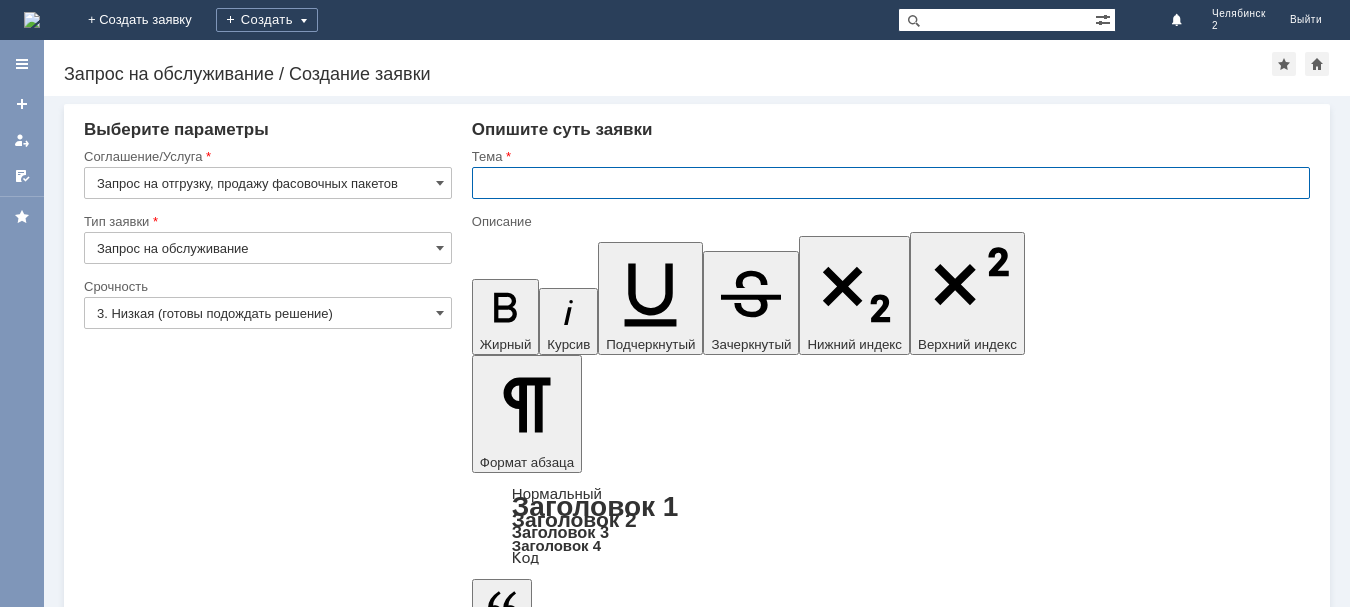 click at bounding box center (891, 183) 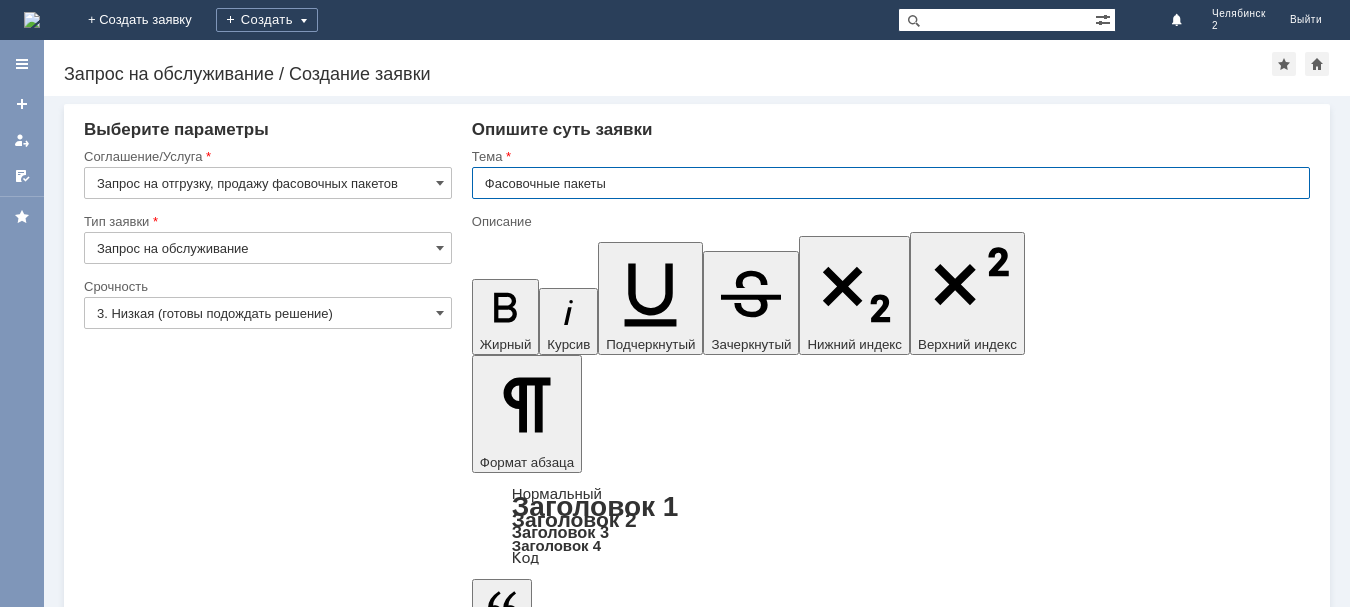 type on "Фасовочные пакеты" 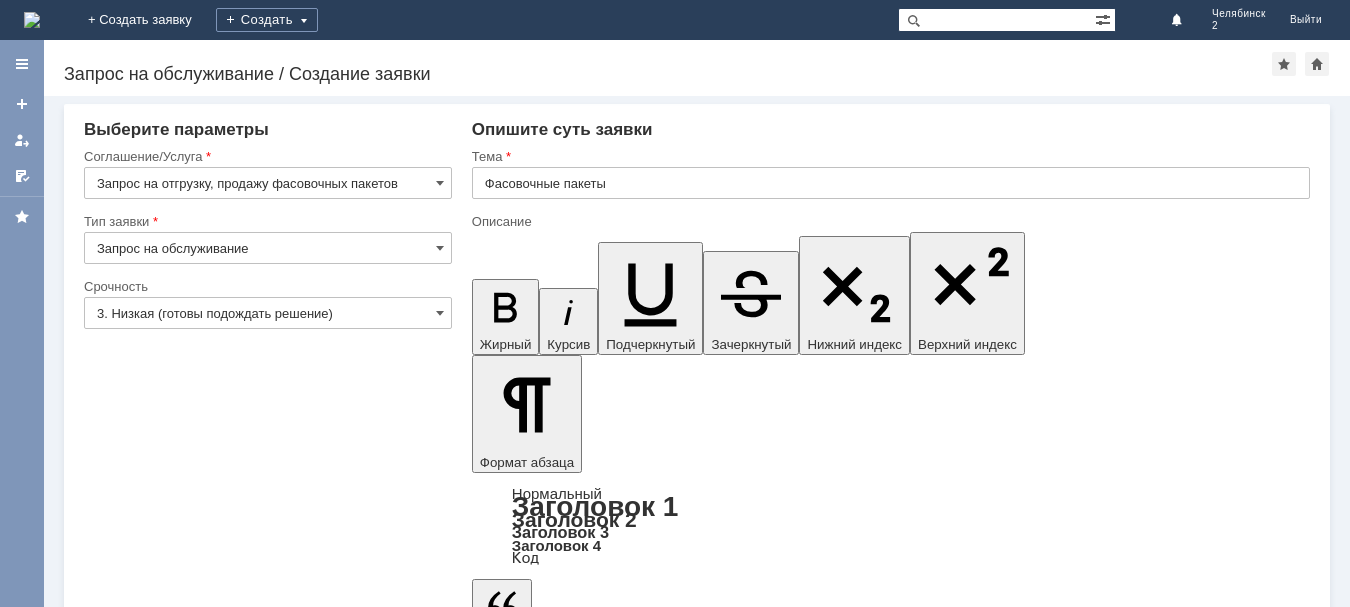 click at bounding box center (634, 5479) 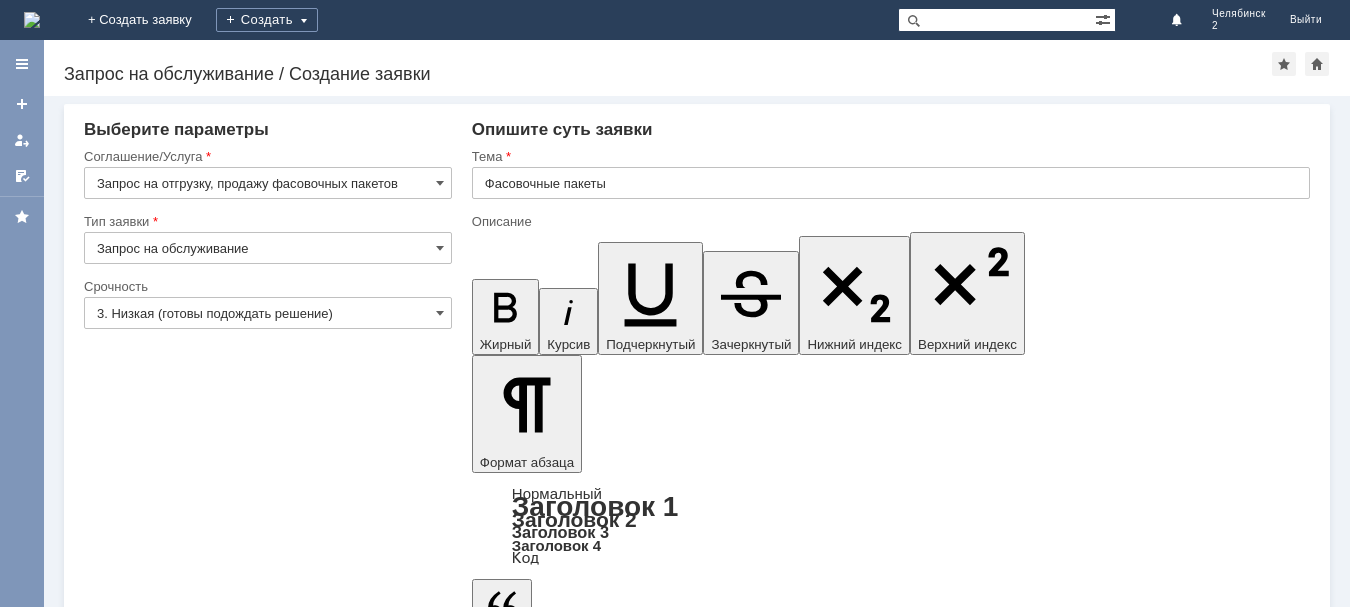 type 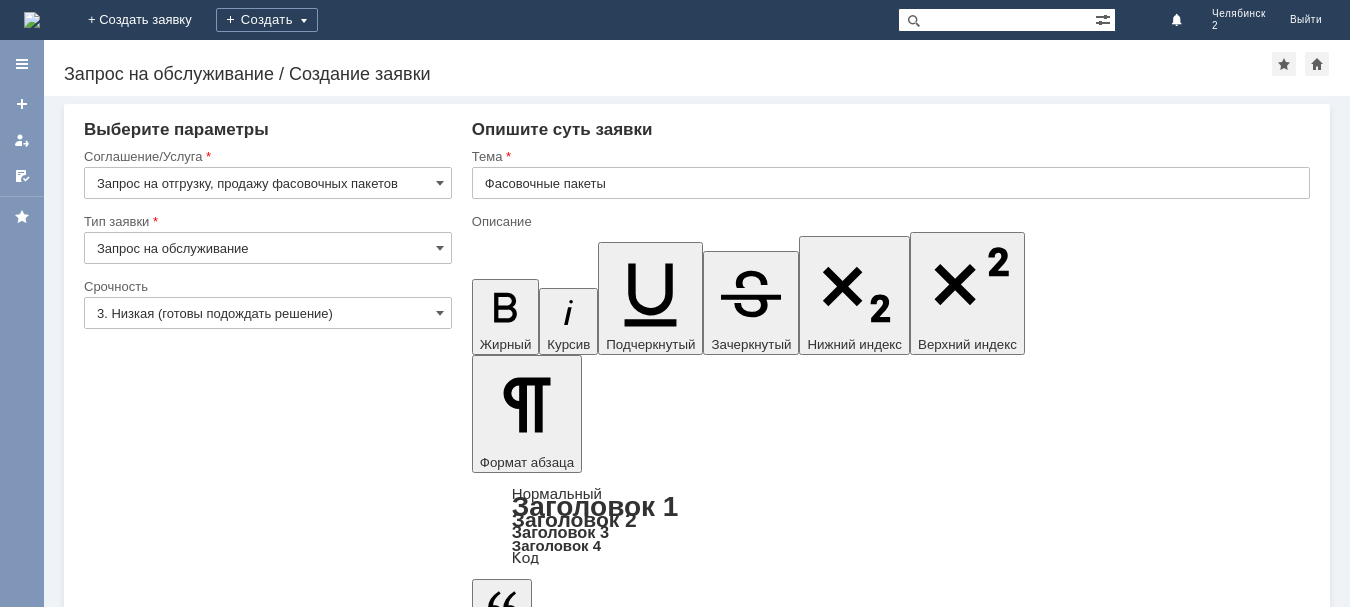 click on "Сохранить" at bounding box center (144, 5644) 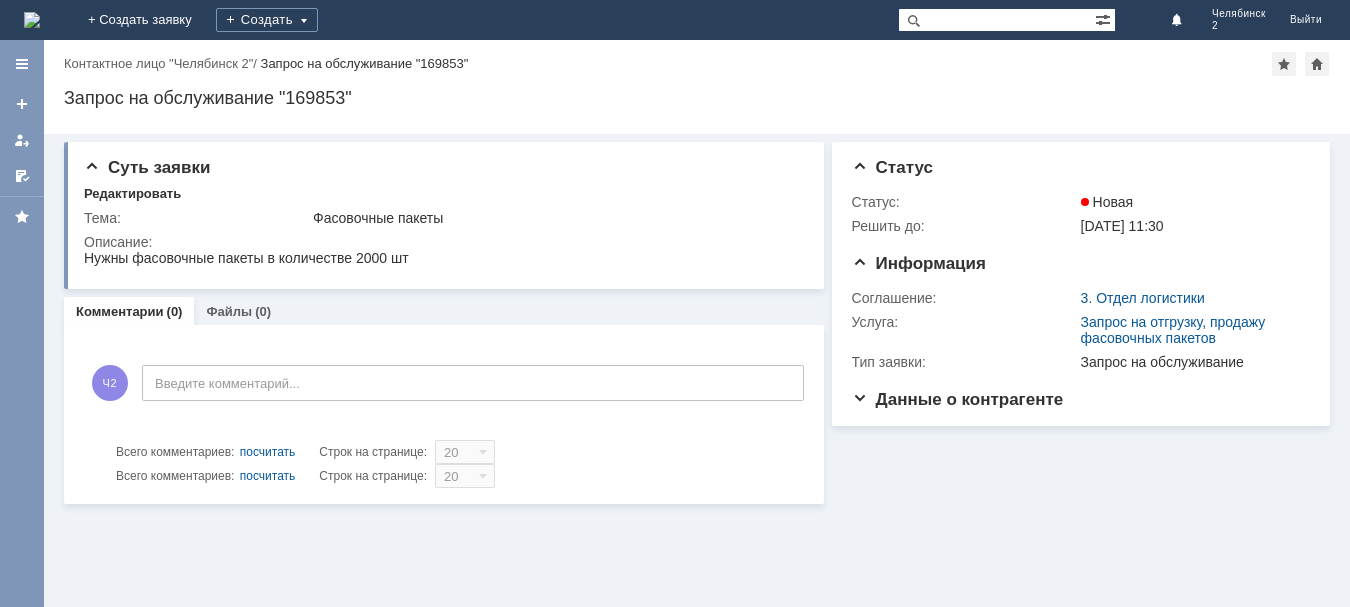 scroll, scrollTop: 0, scrollLeft: 0, axis: both 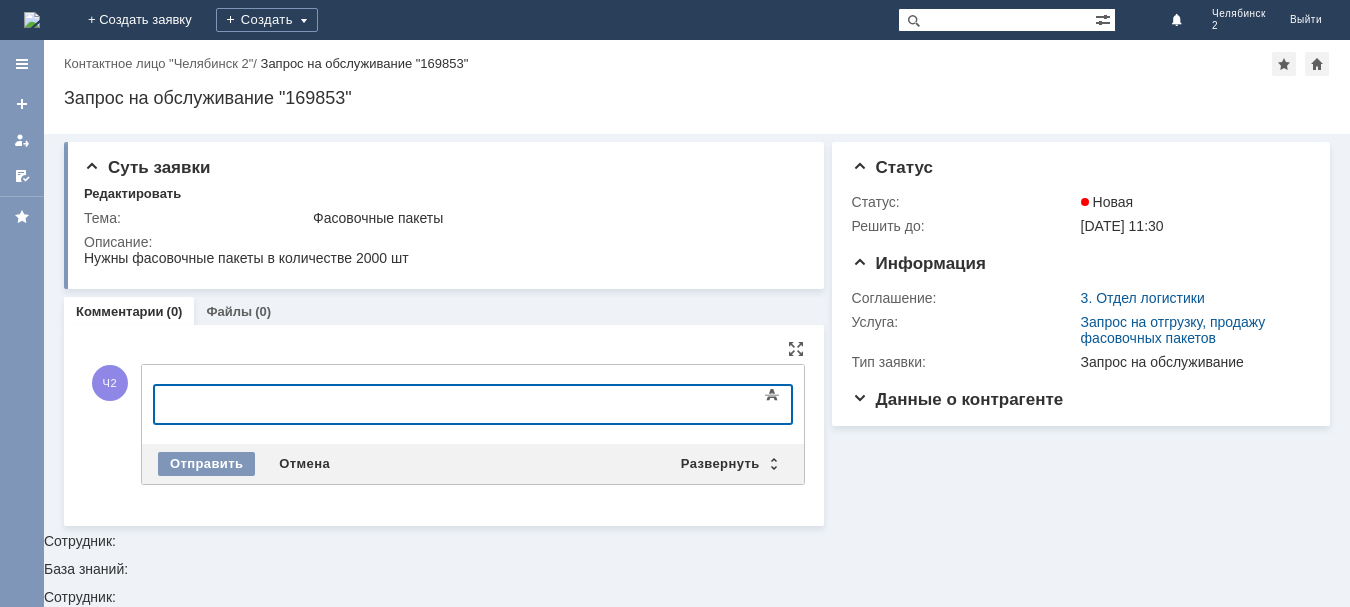 type 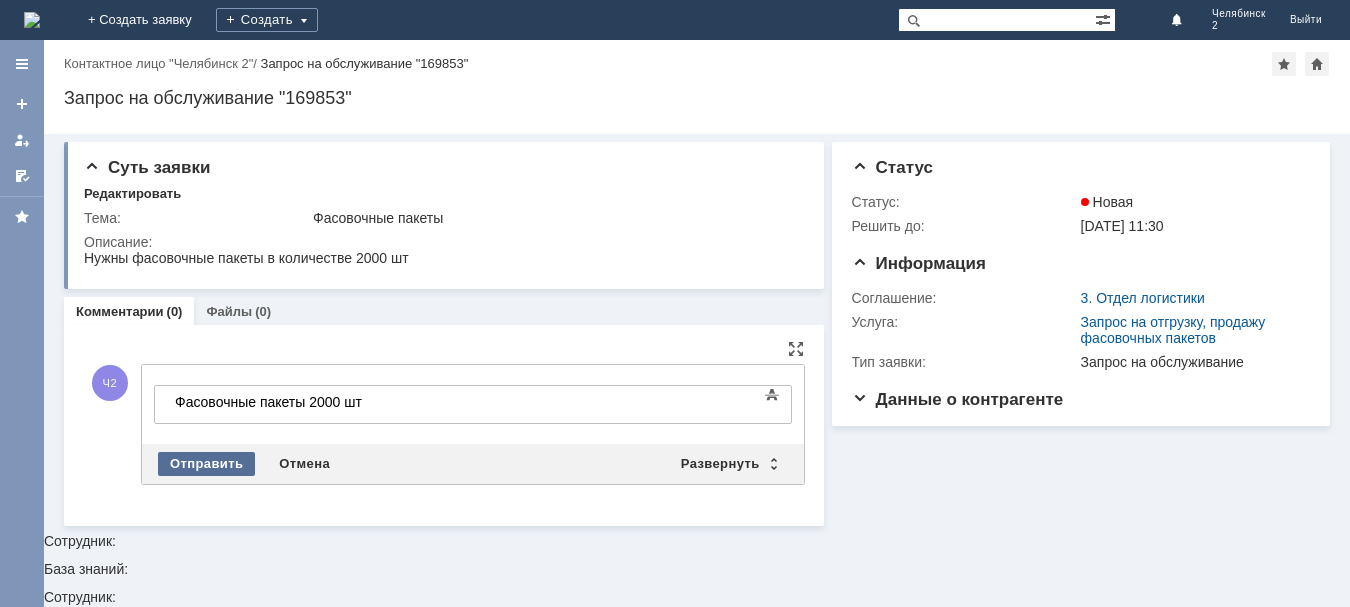 click on "Отправить" at bounding box center [206, 464] 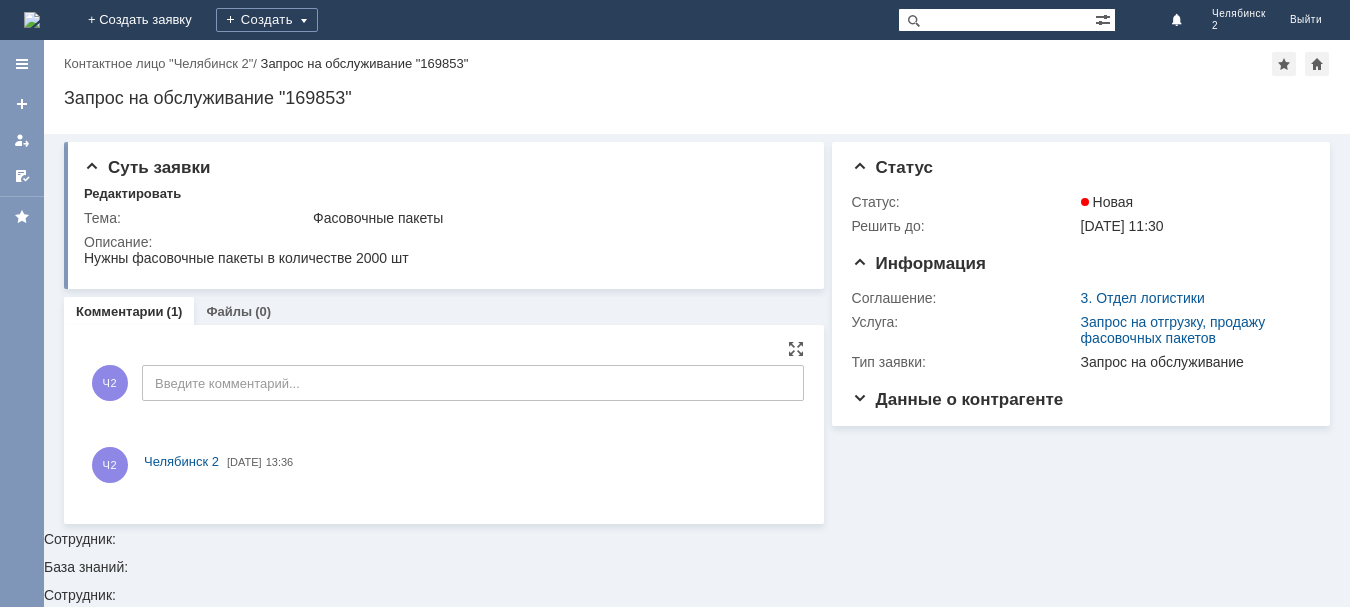 scroll, scrollTop: 0, scrollLeft: 0, axis: both 